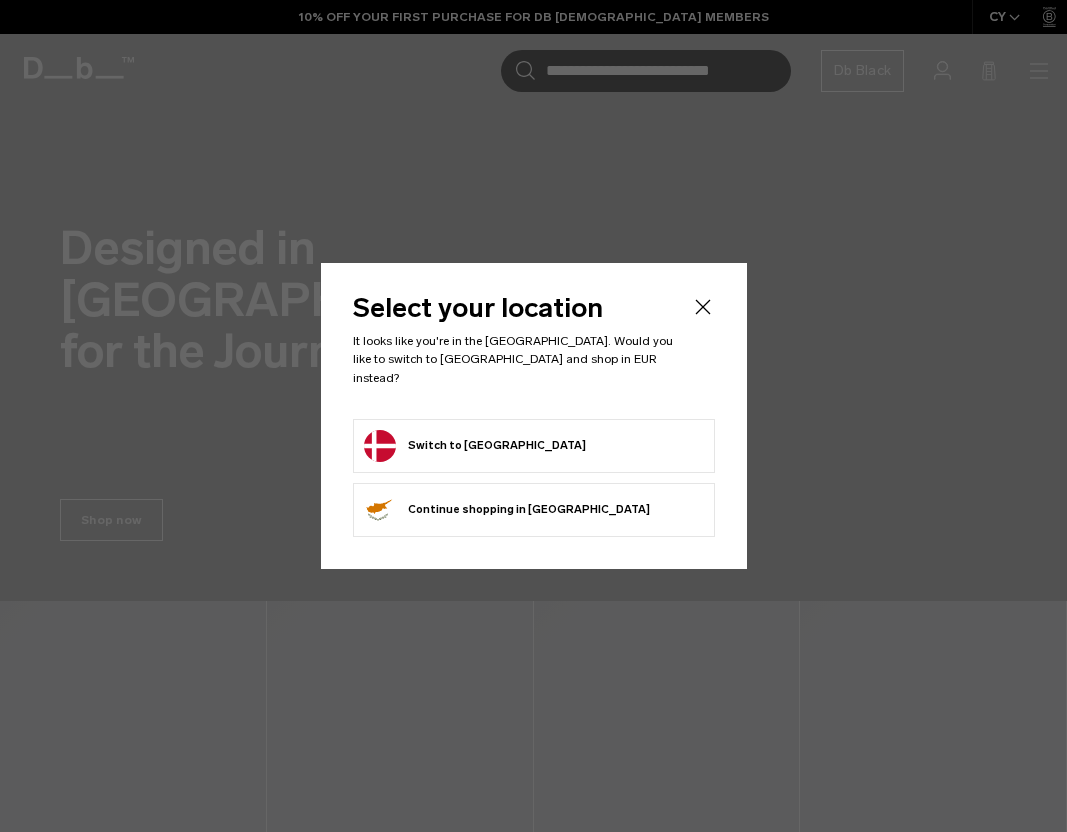 scroll, scrollTop: 0, scrollLeft: 0, axis: both 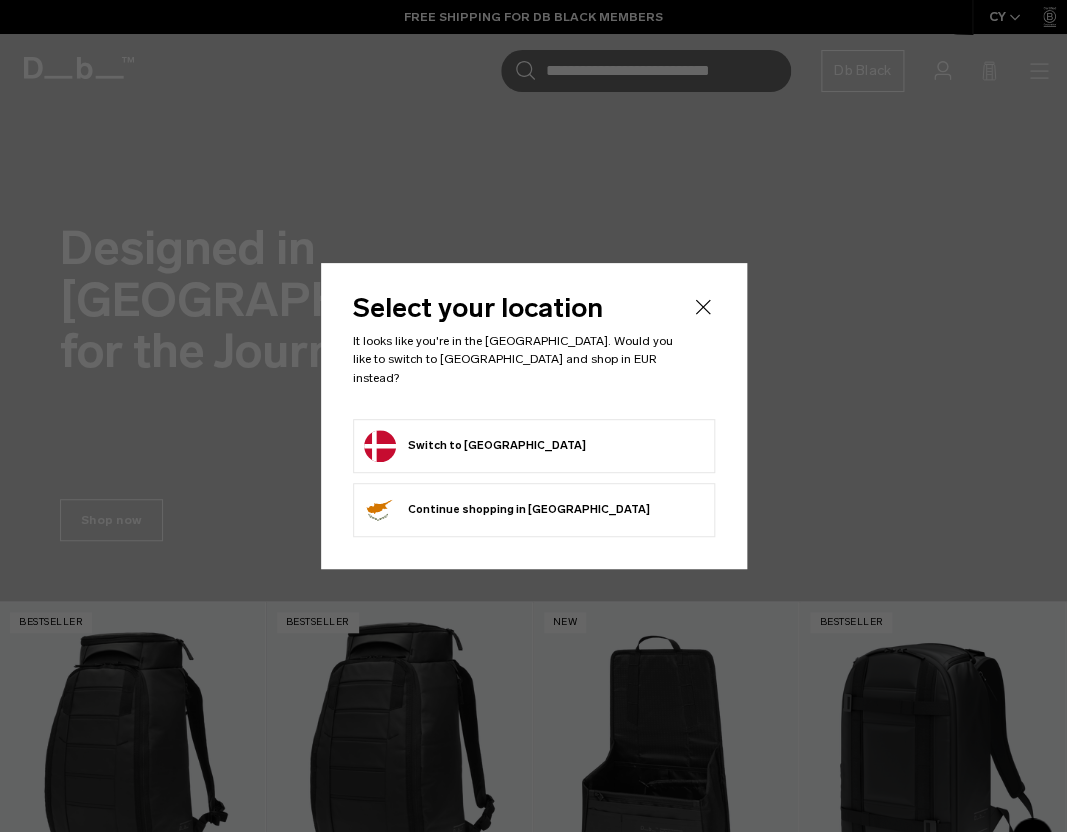 click on "Switch to Denmark" at bounding box center (475, 446) 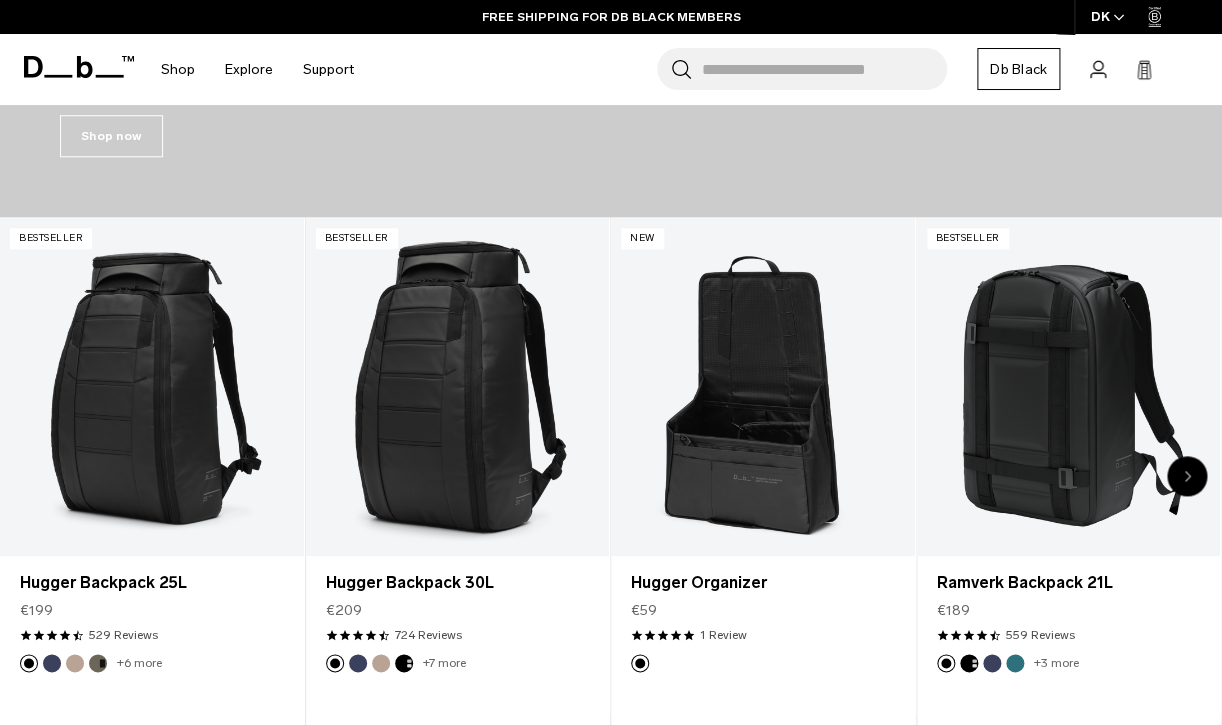 scroll, scrollTop: 593, scrollLeft: 0, axis: vertical 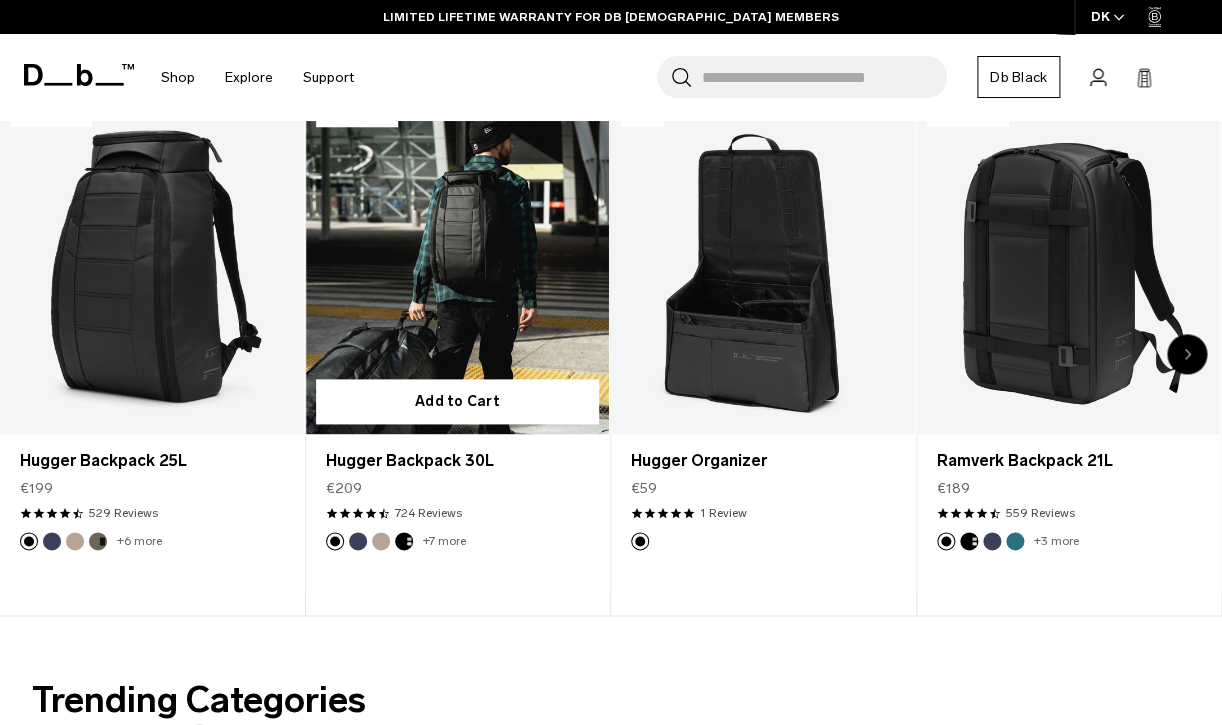 click at bounding box center [358, 541] 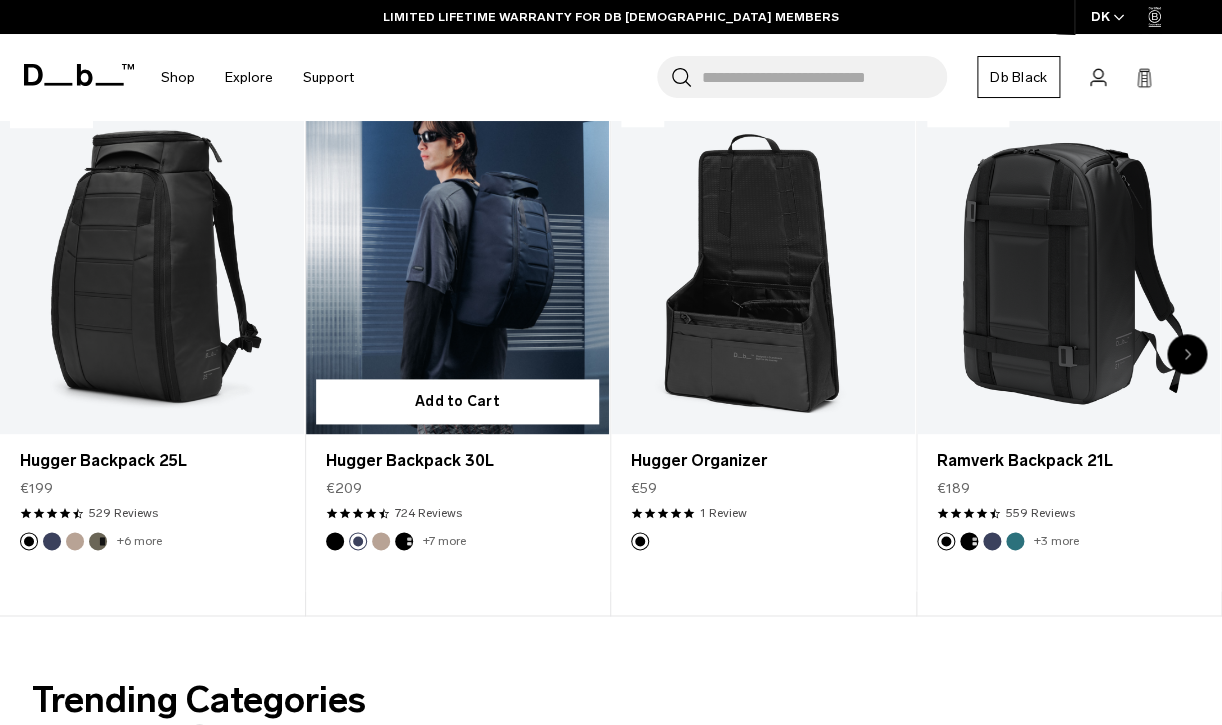 click at bounding box center (381, 541) 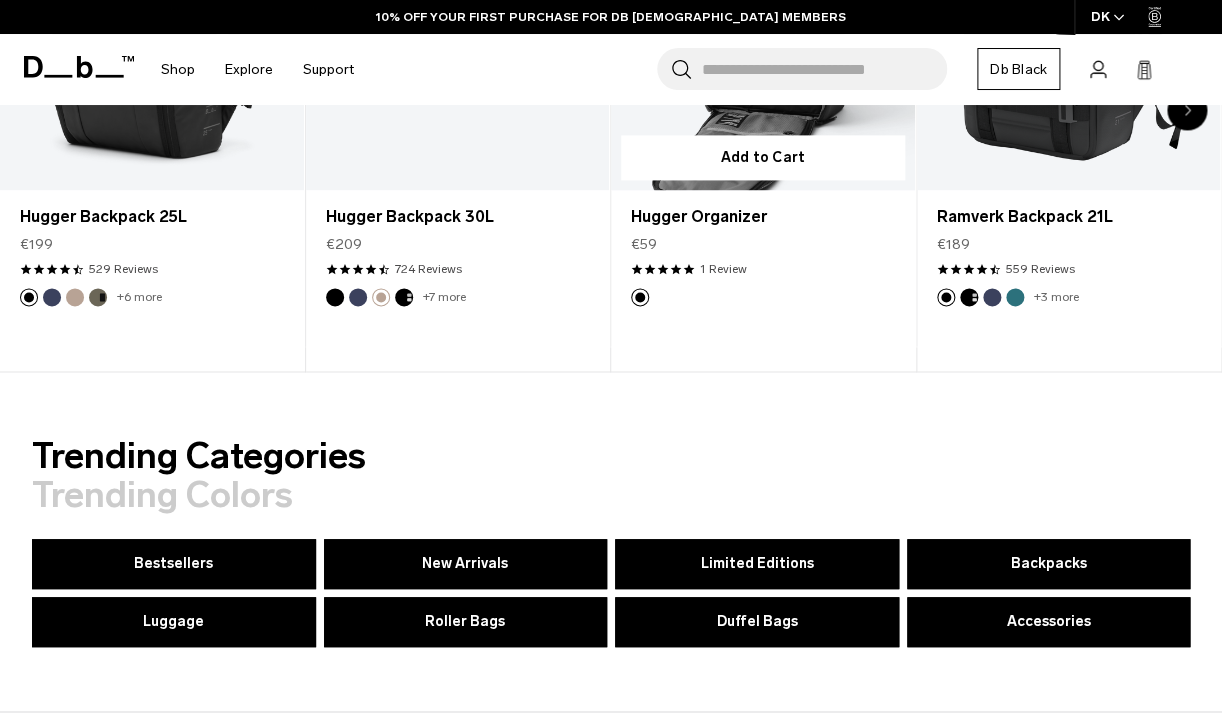 scroll, scrollTop: 315, scrollLeft: 0, axis: vertical 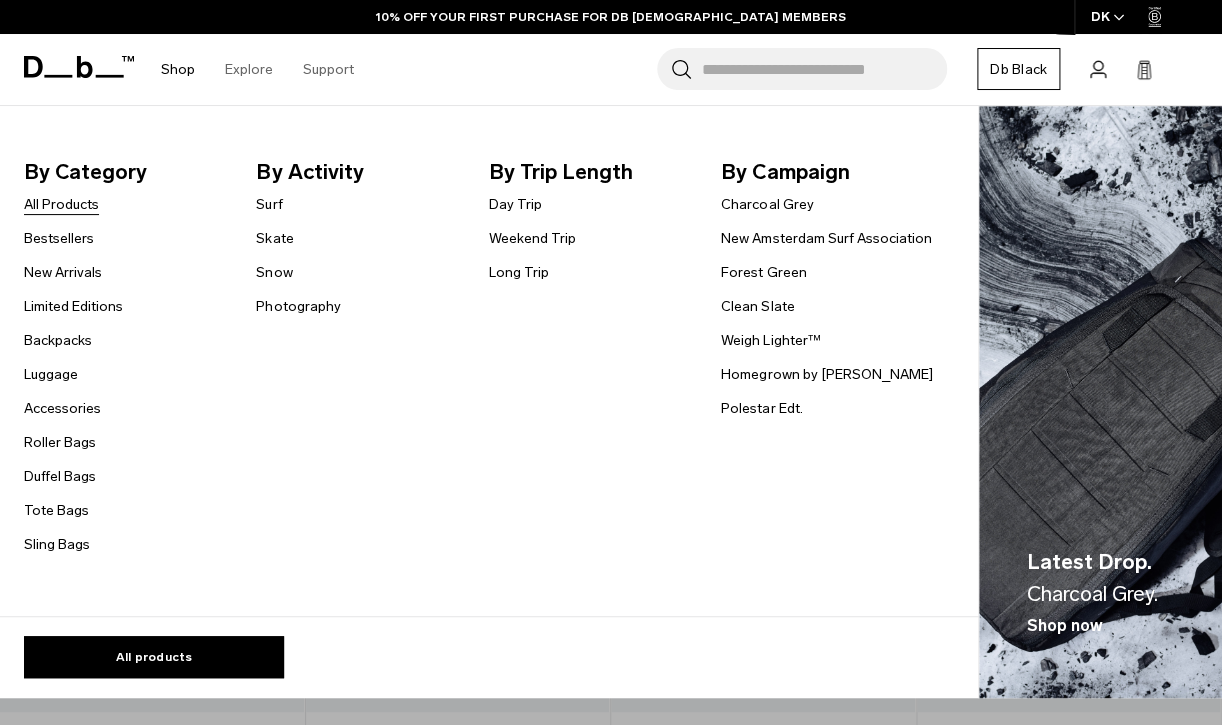 click on "All Products" at bounding box center [61, 204] 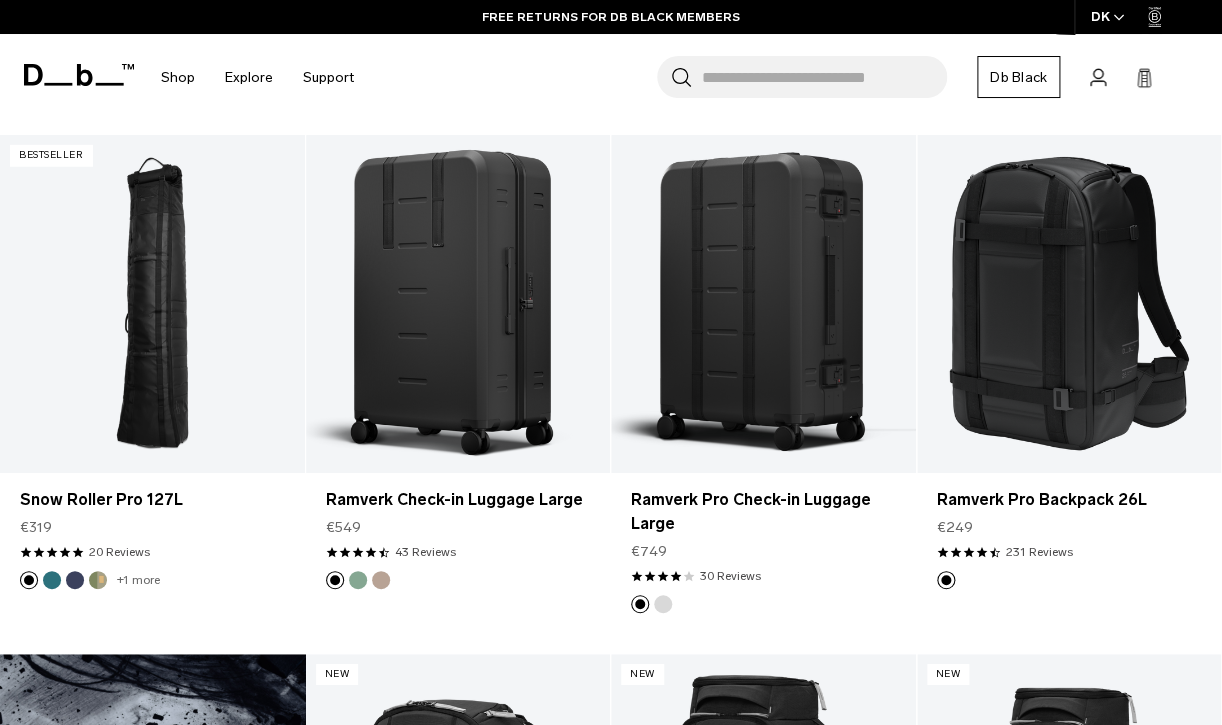 scroll, scrollTop: 1858, scrollLeft: 0, axis: vertical 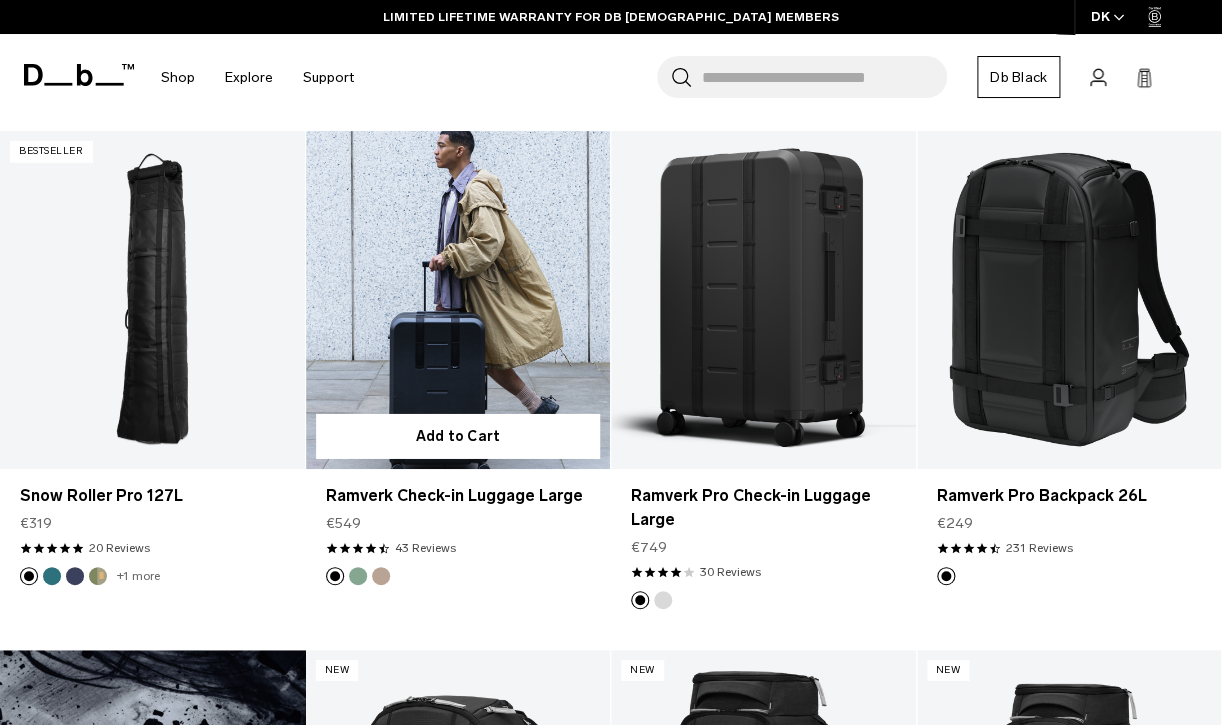click at bounding box center [358, 576] 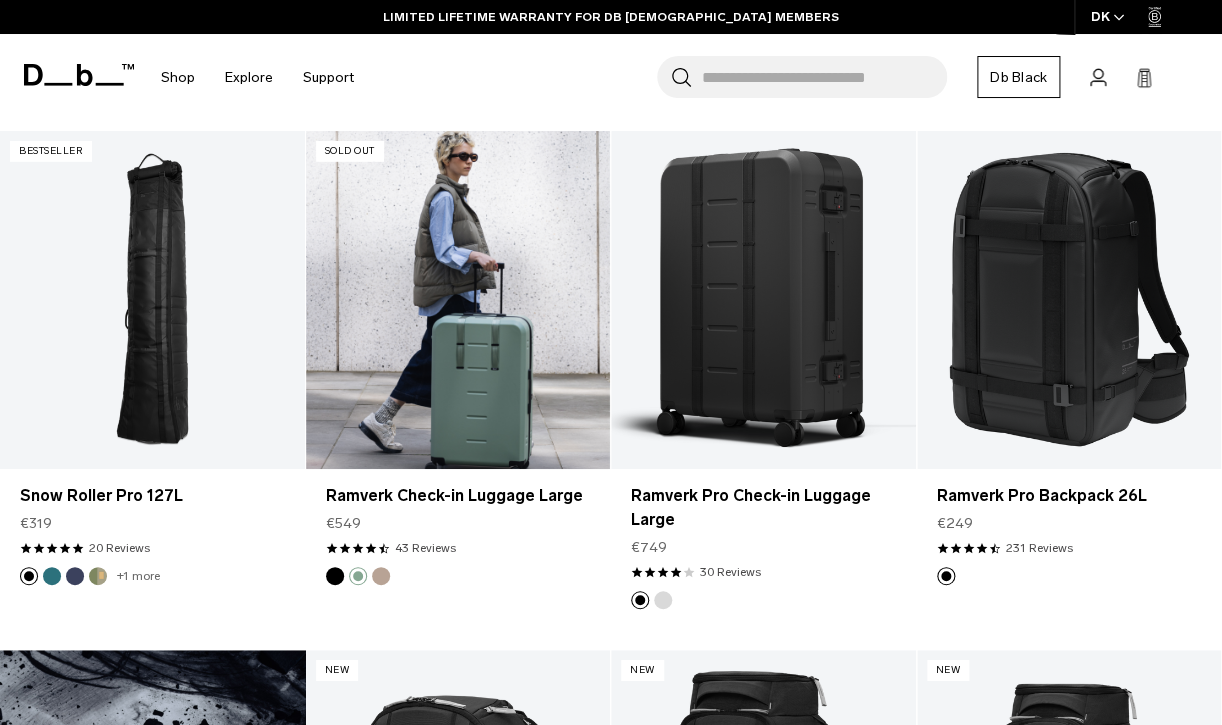 click at bounding box center [381, 576] 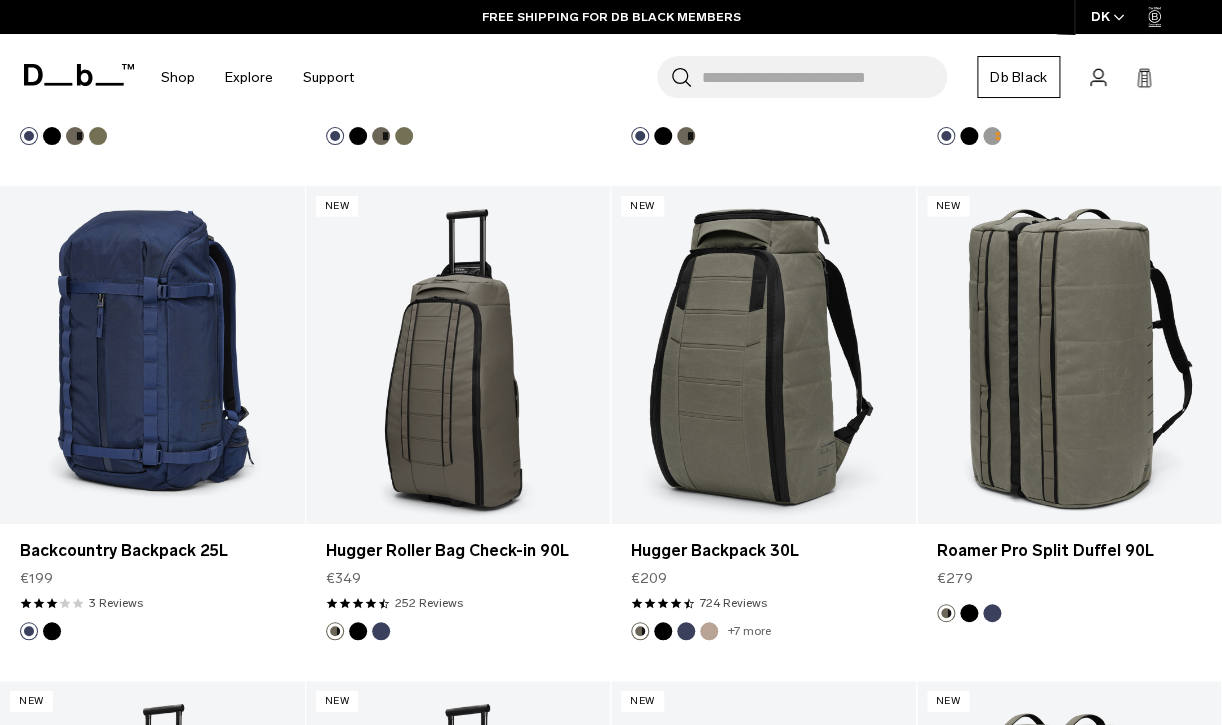 scroll, scrollTop: 3822, scrollLeft: 0, axis: vertical 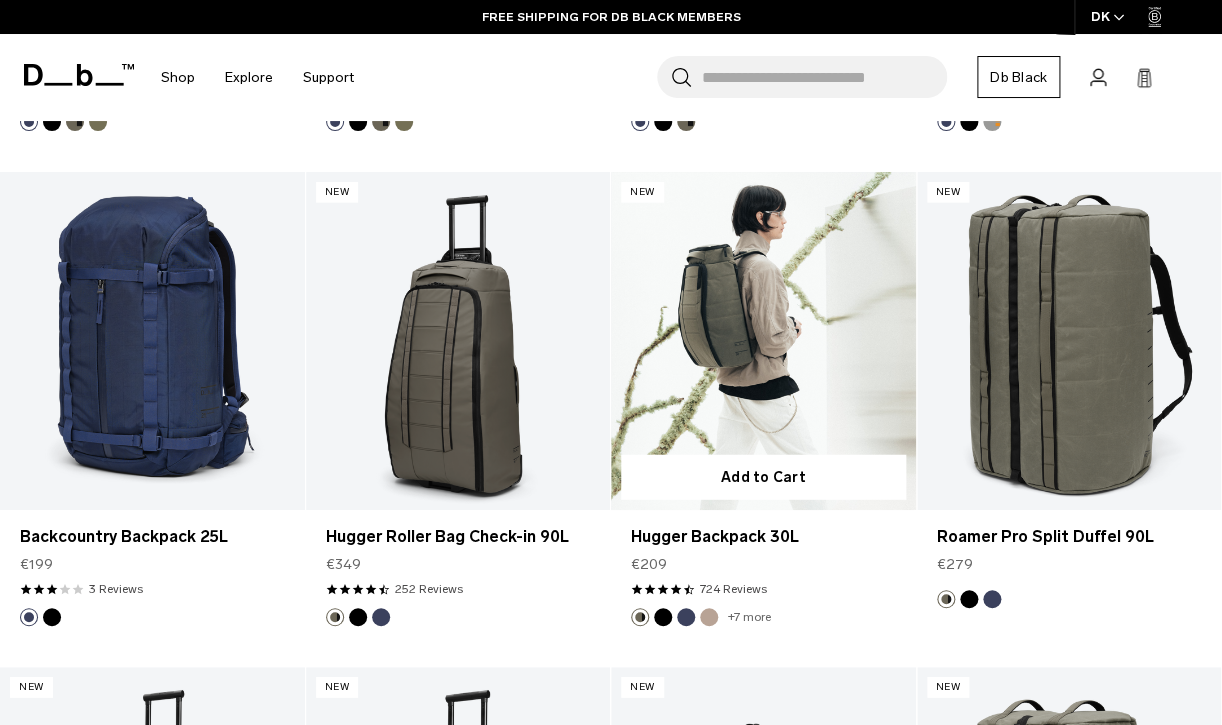 click at bounding box center [663, 617] 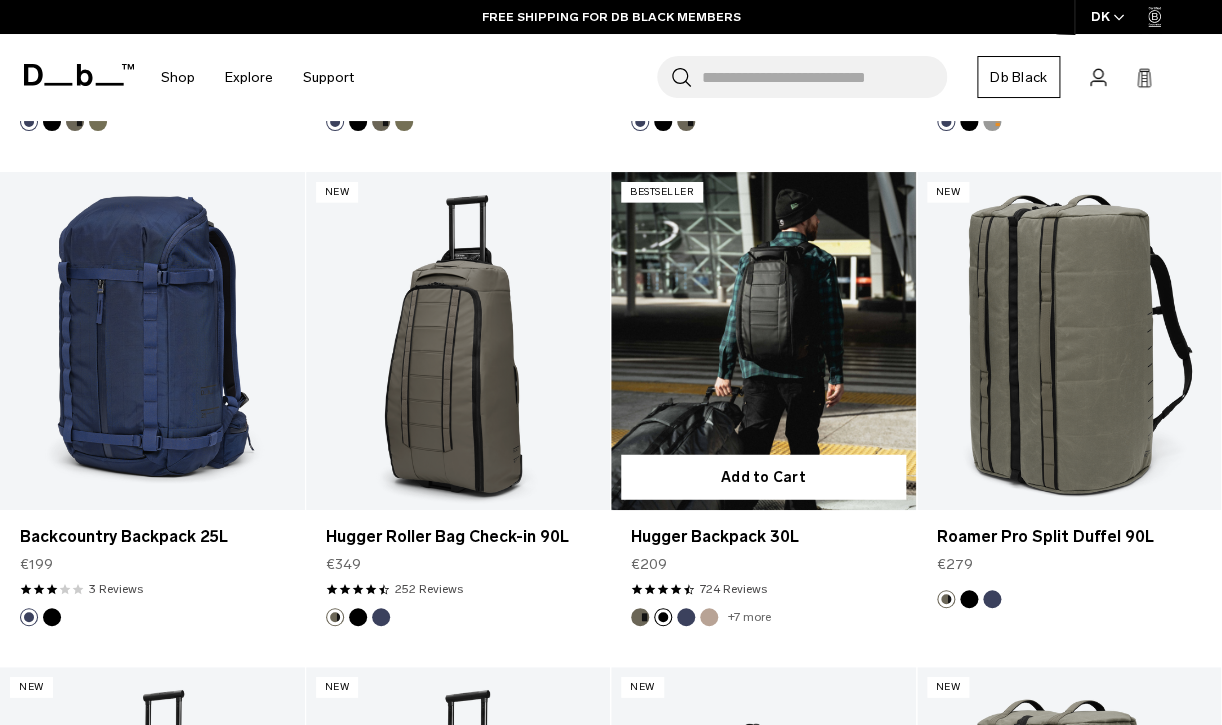 click on "+7 more" at bounding box center (763, 617) 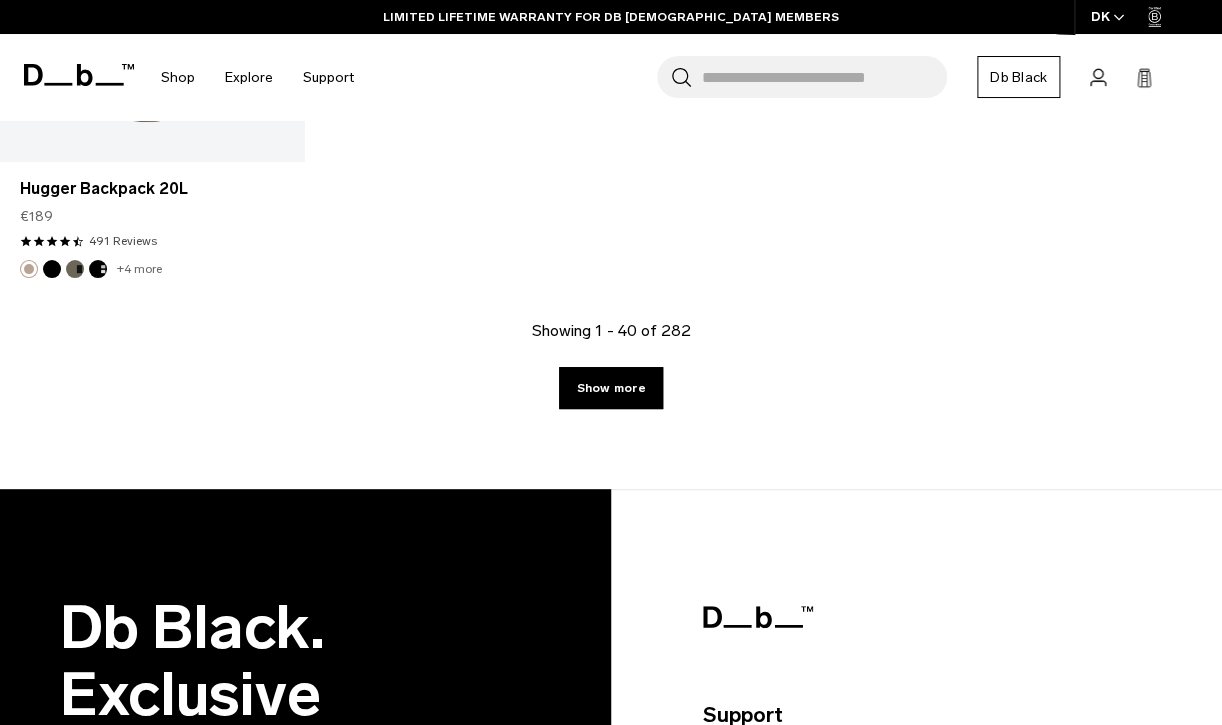 scroll, scrollTop: 5514, scrollLeft: 0, axis: vertical 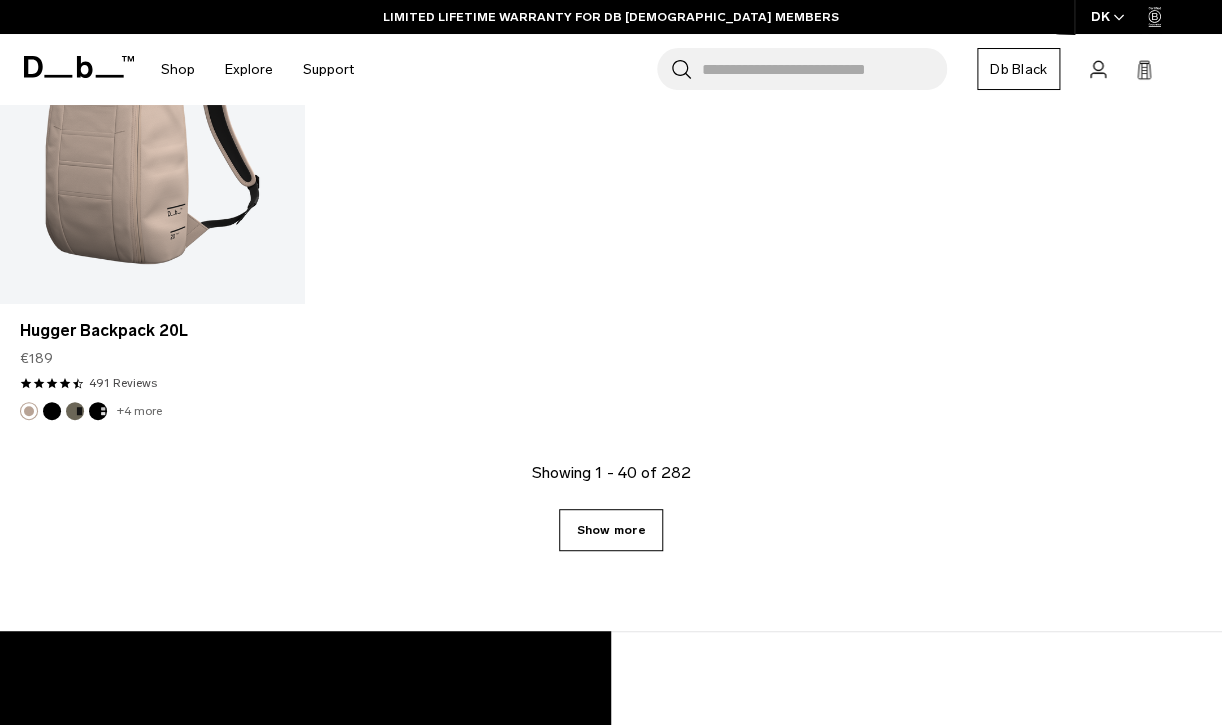 click on "Show more" at bounding box center (610, 530) 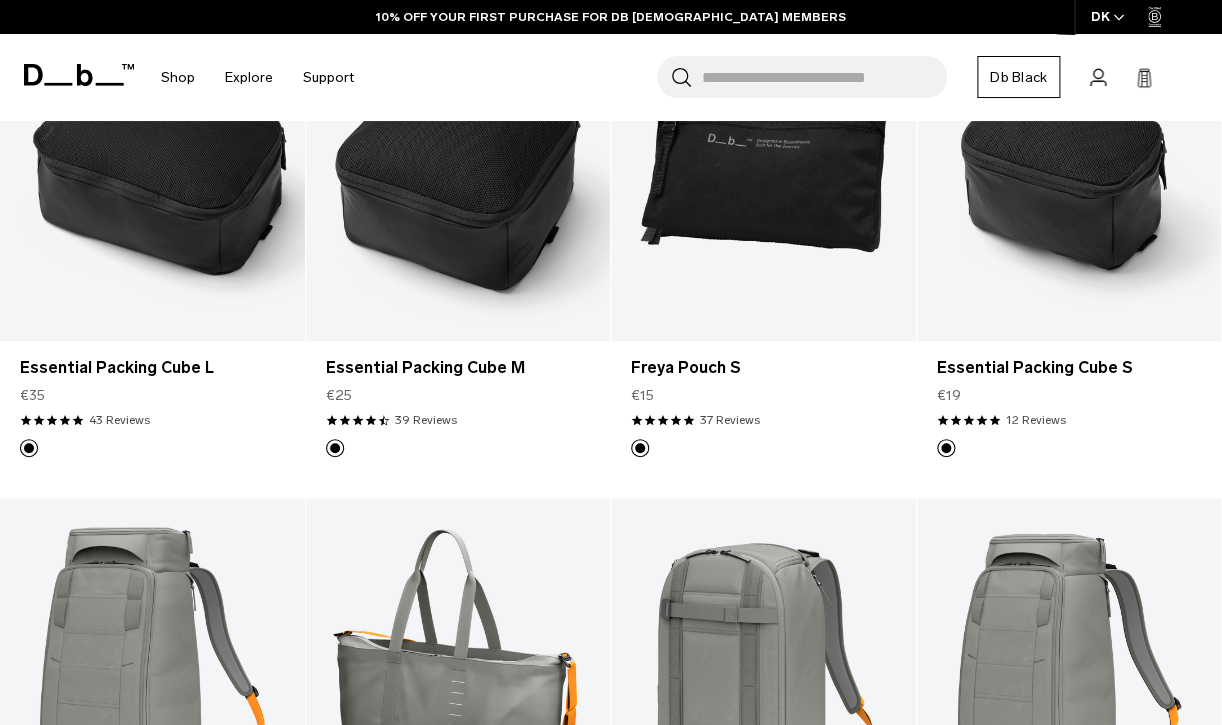 scroll, scrollTop: 9318, scrollLeft: 0, axis: vertical 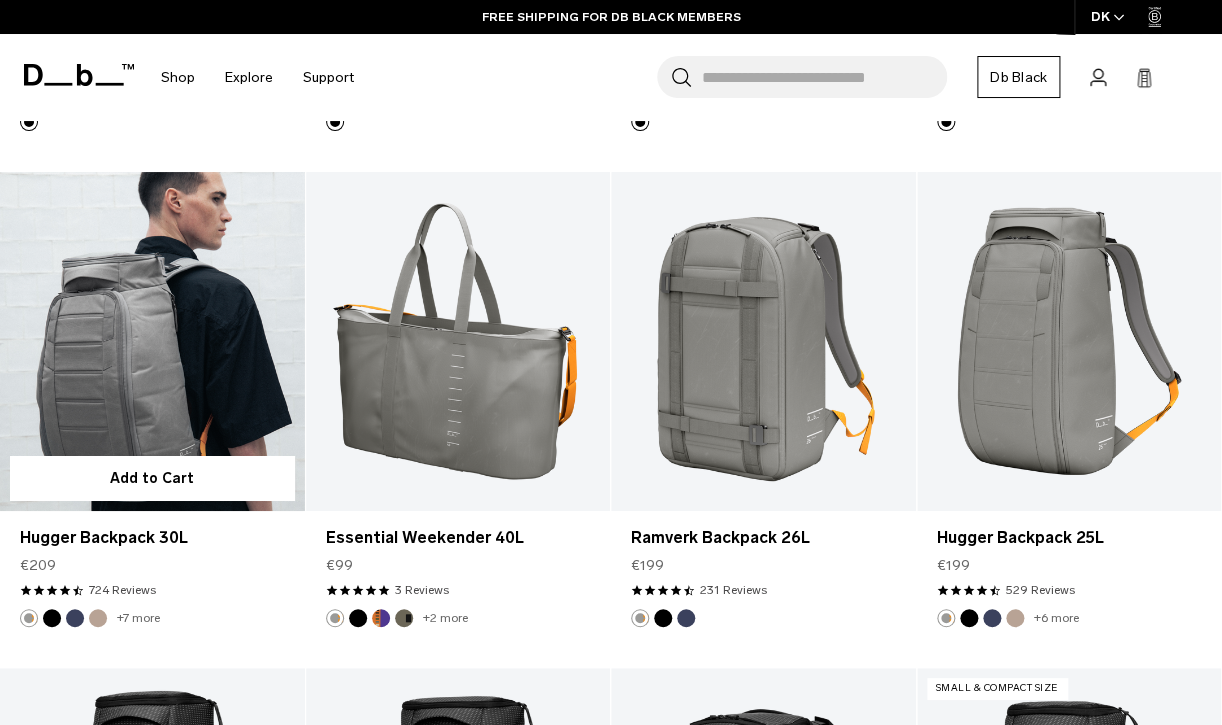 click at bounding box center [152, 341] 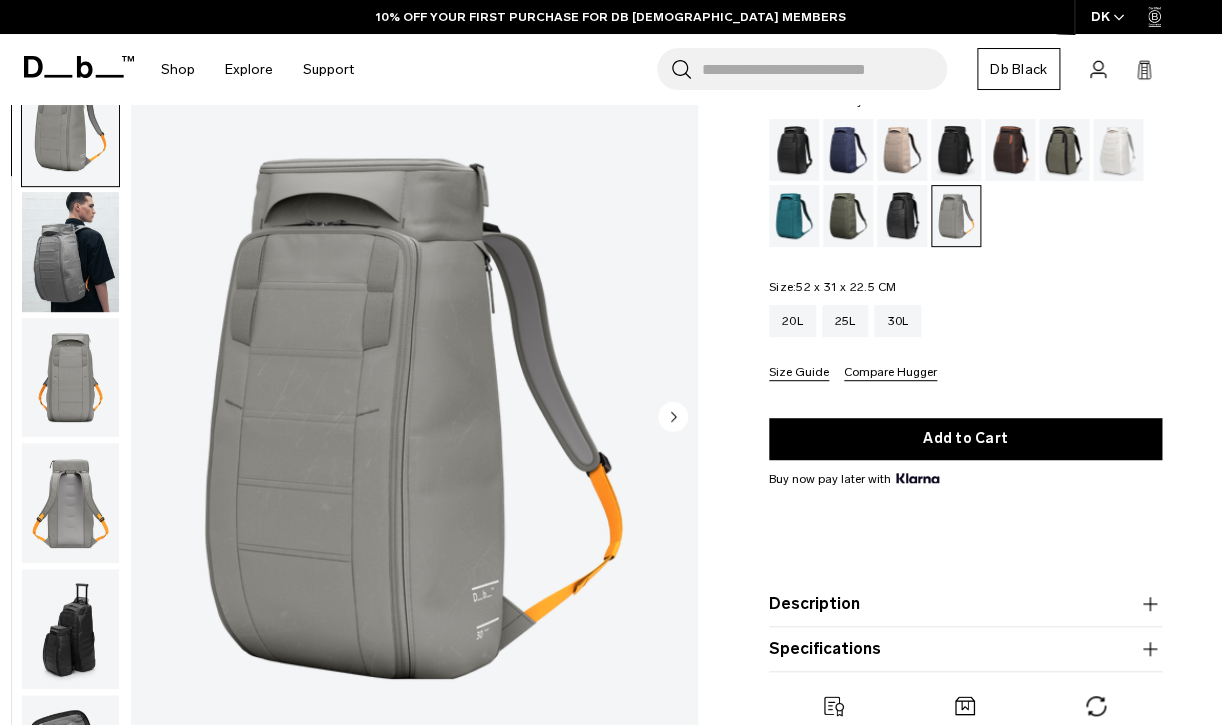 click at bounding box center [414, 418] 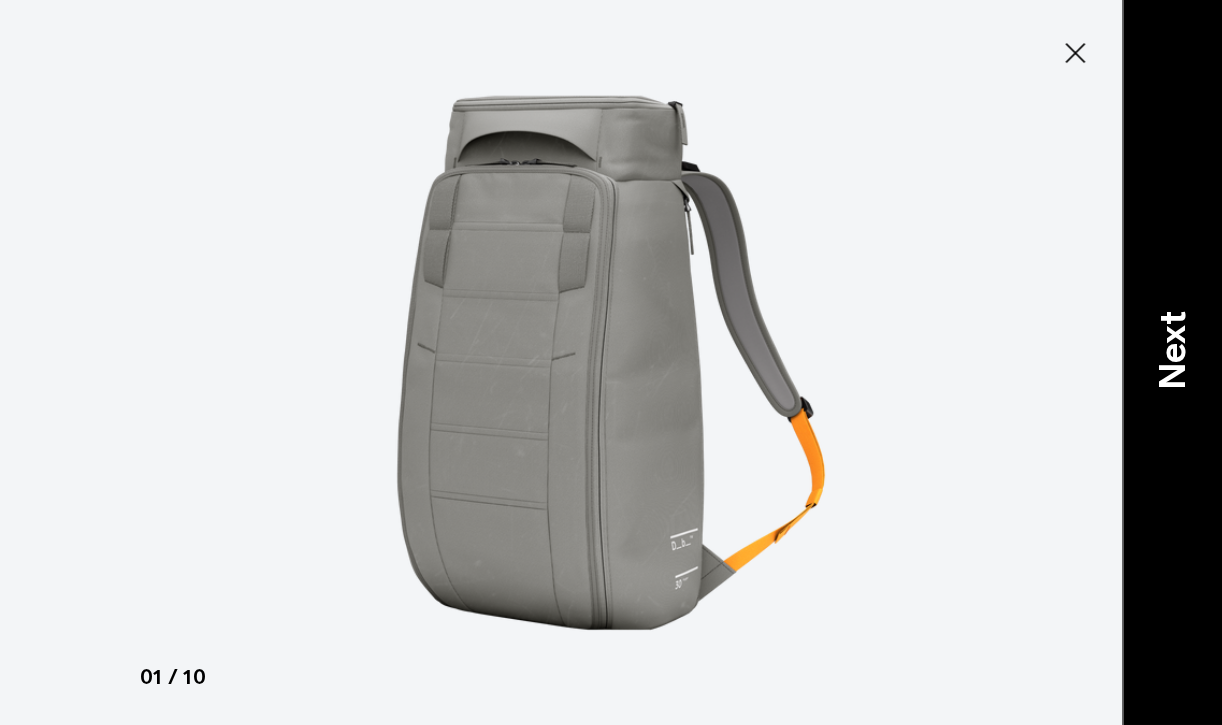 click on "Next" at bounding box center (1172, 362) 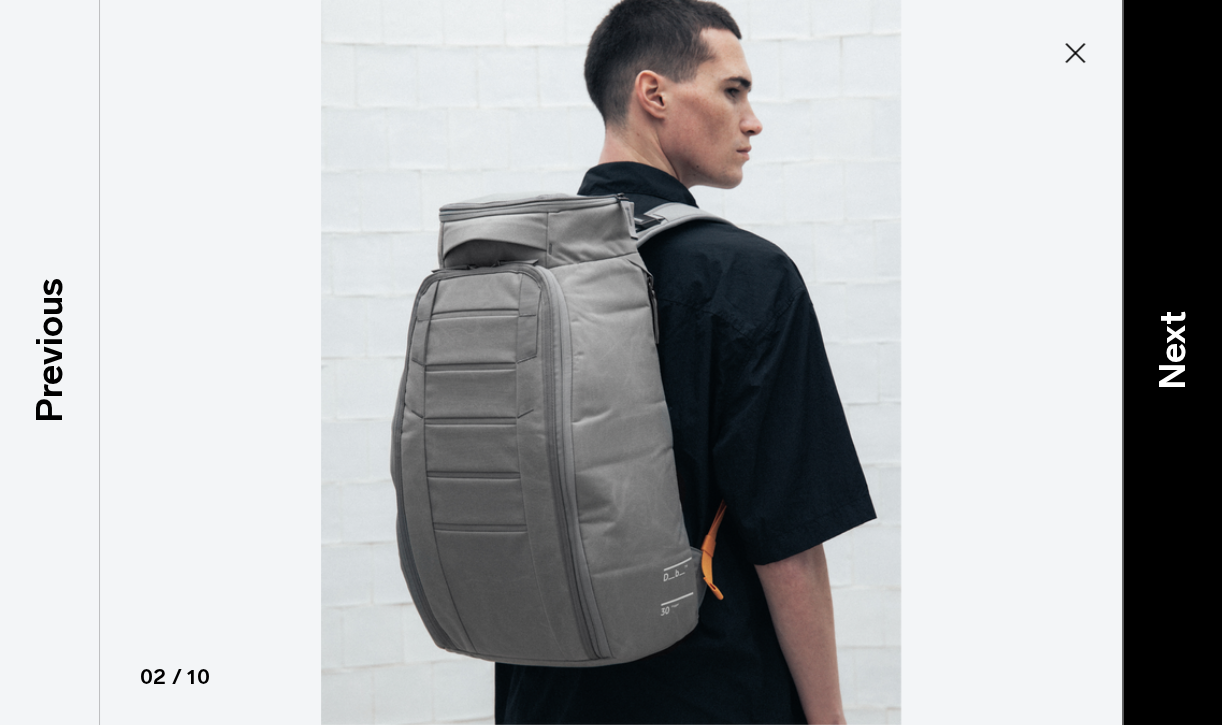 click on "Next" at bounding box center (1172, 362) 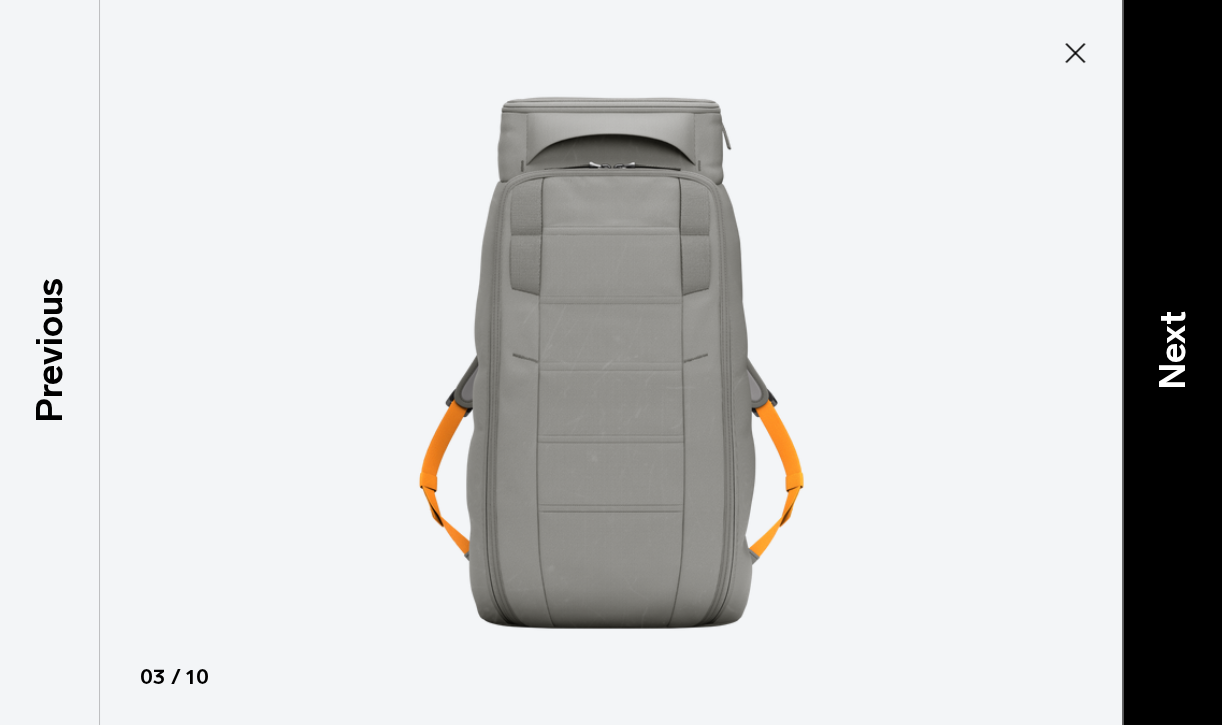 click on "Next" at bounding box center (1172, 362) 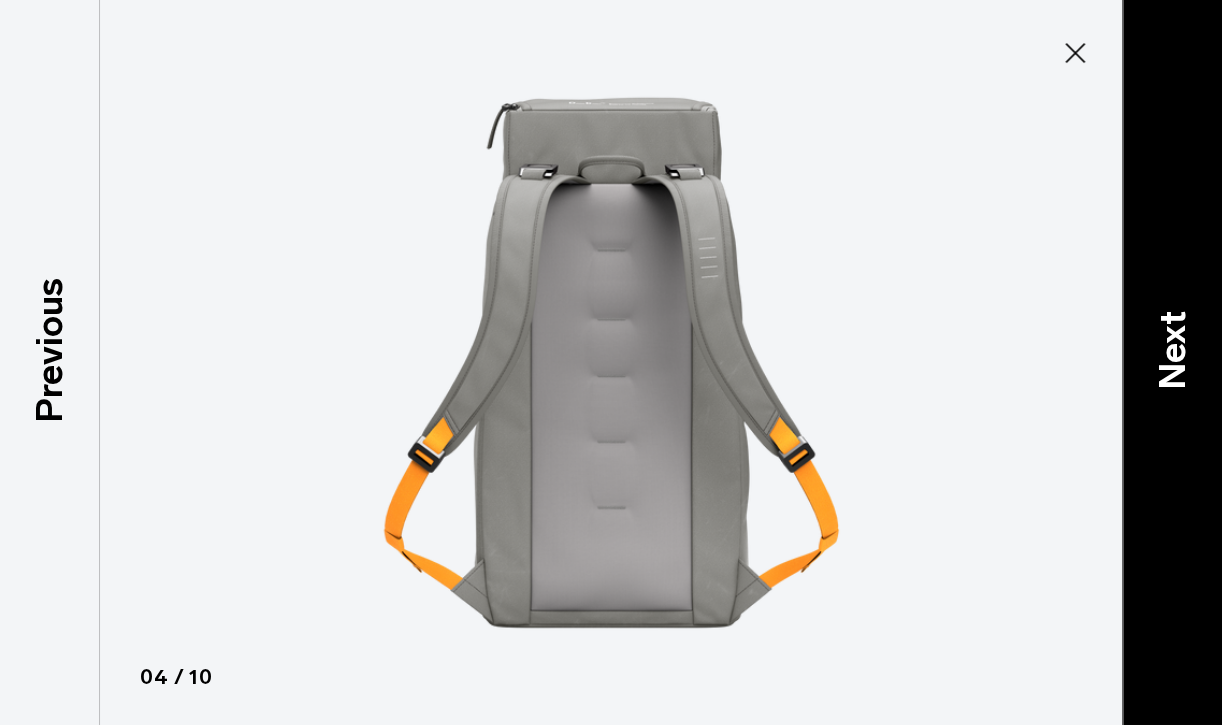 click on "Next" at bounding box center (1172, 362) 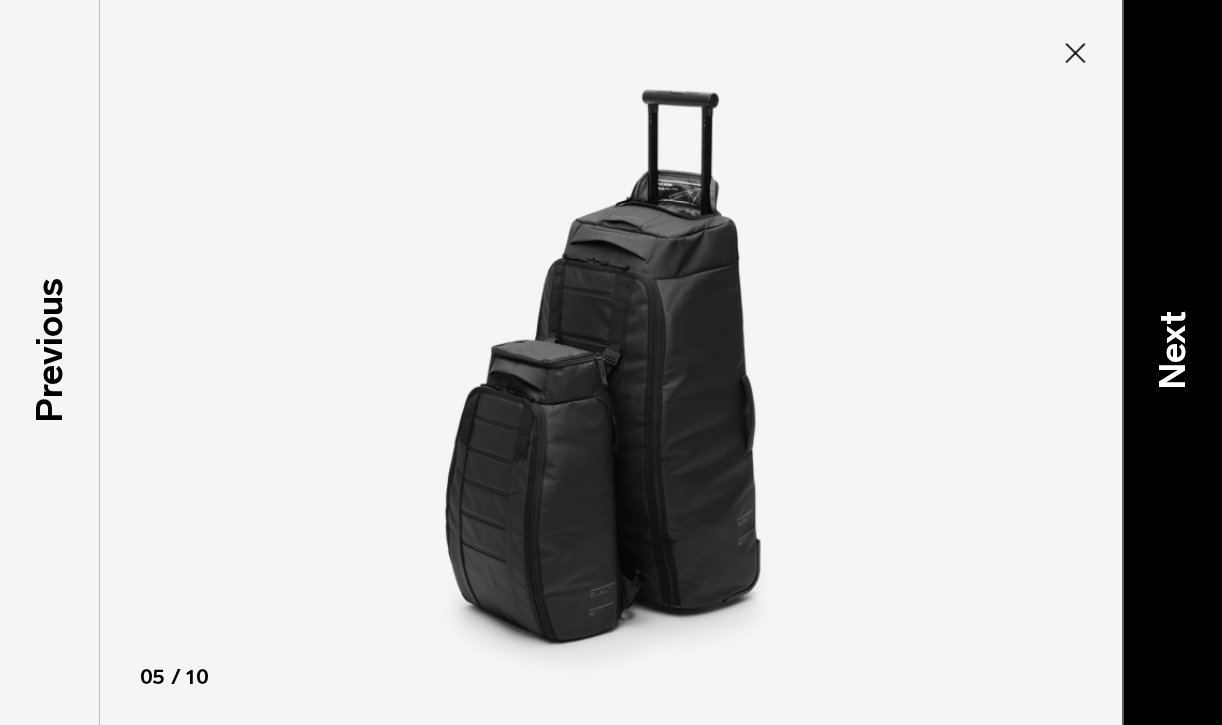 click on "Next" at bounding box center [1172, 362] 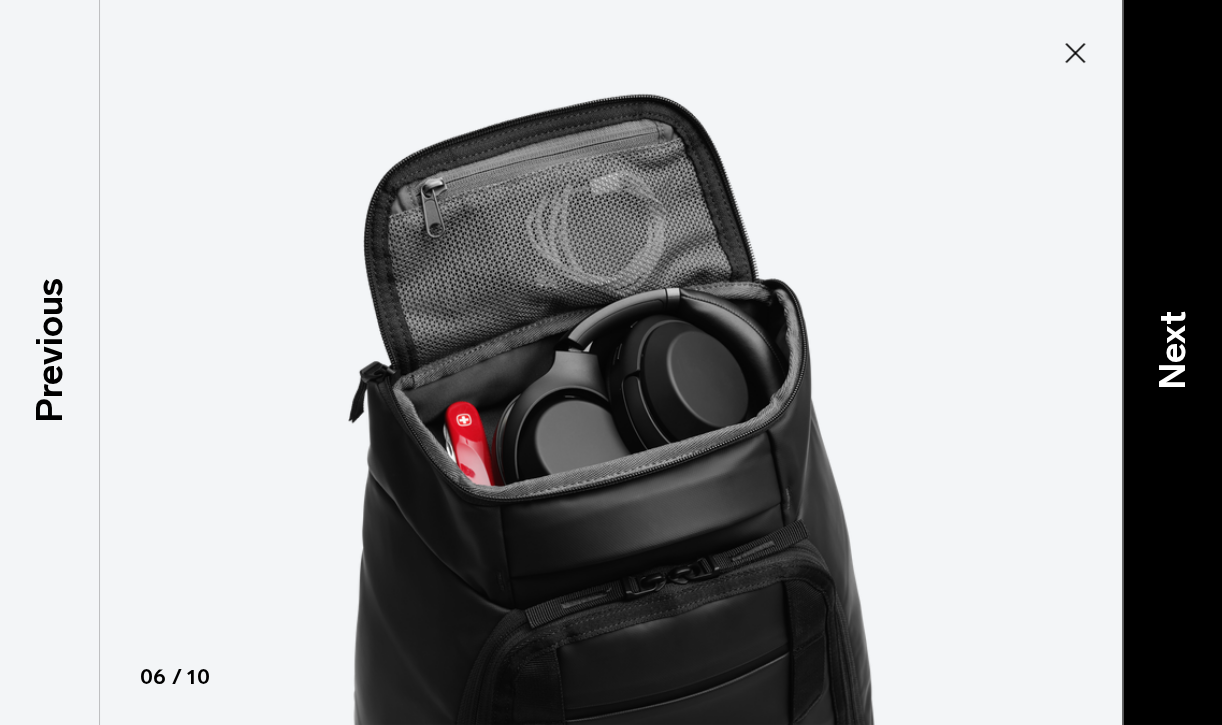 click on "Next" at bounding box center (1172, 362) 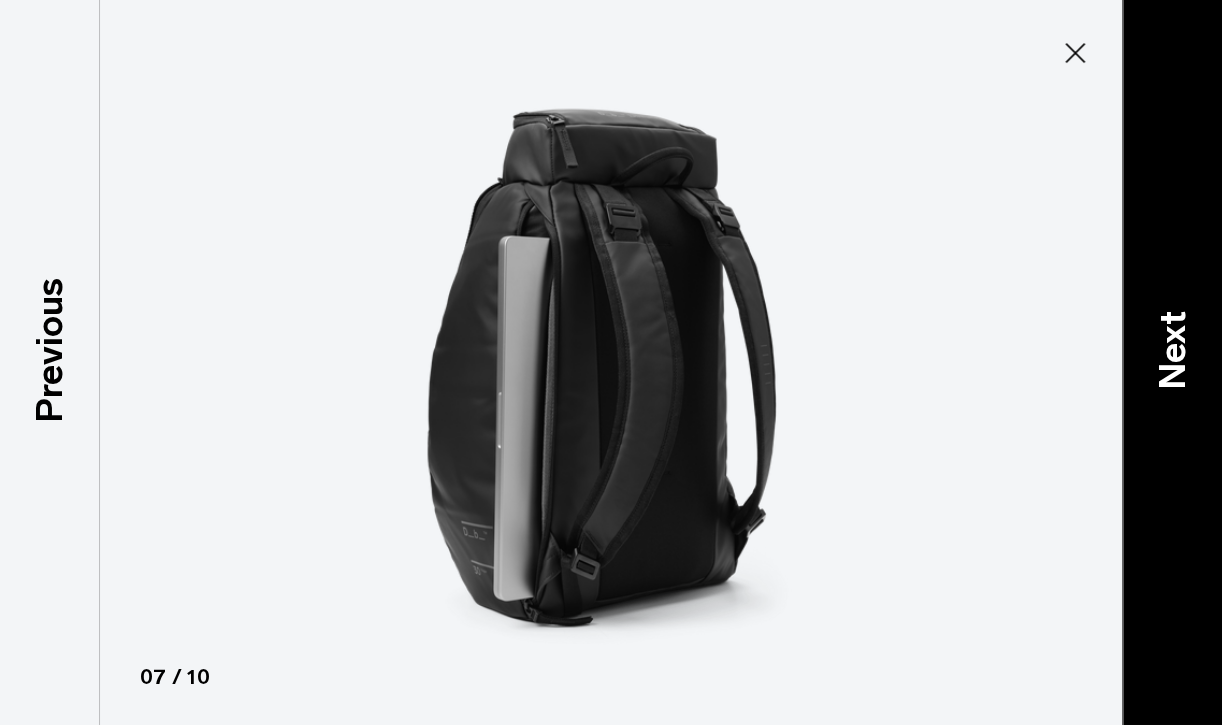 click on "Next" at bounding box center (1172, 362) 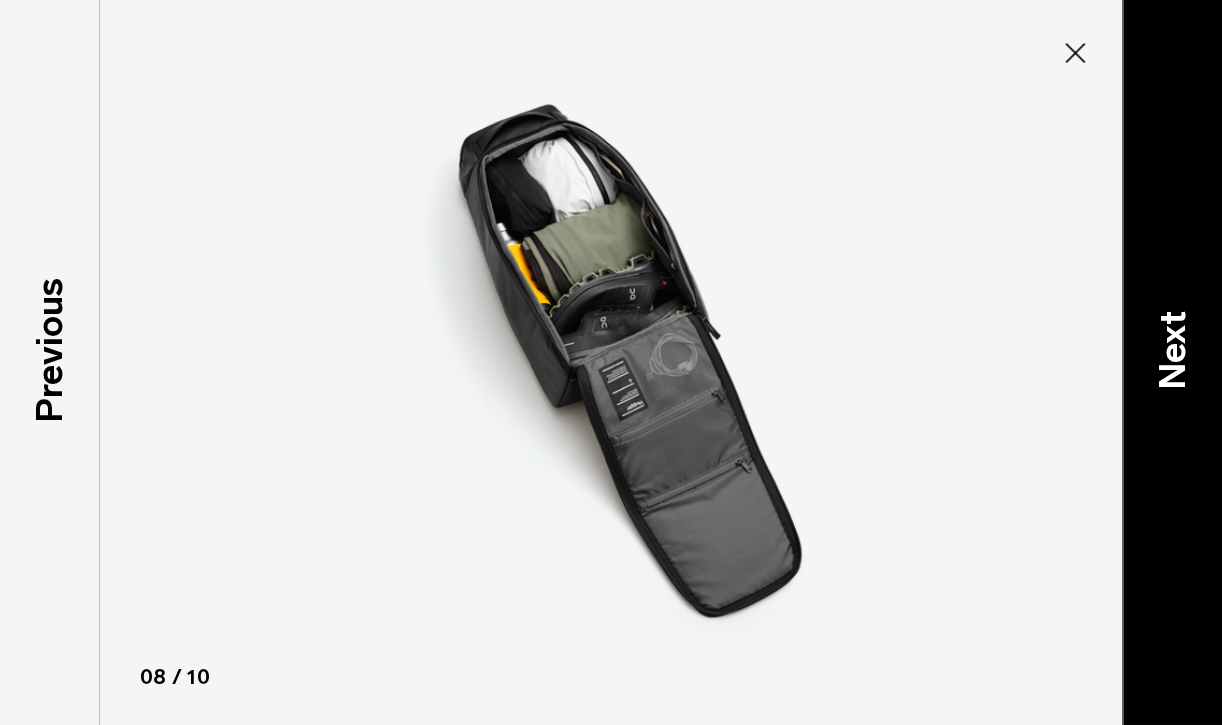 click on "Next" at bounding box center [1172, 362] 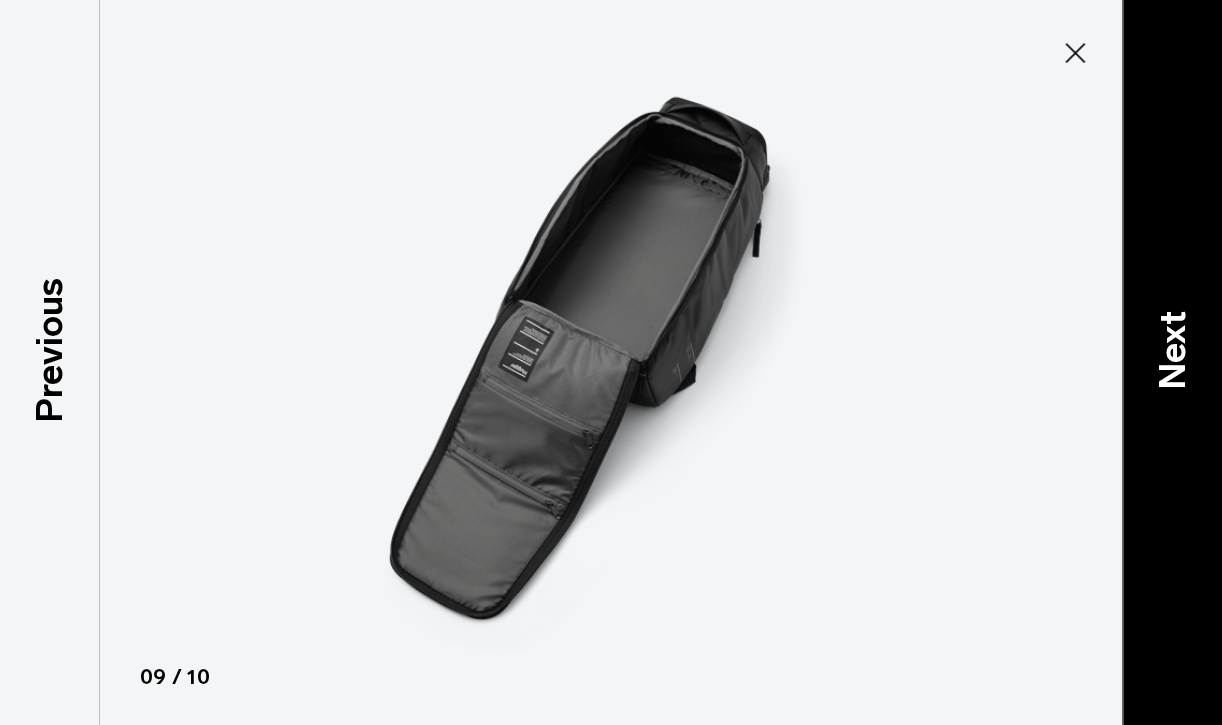 click on "Next" at bounding box center [1172, 362] 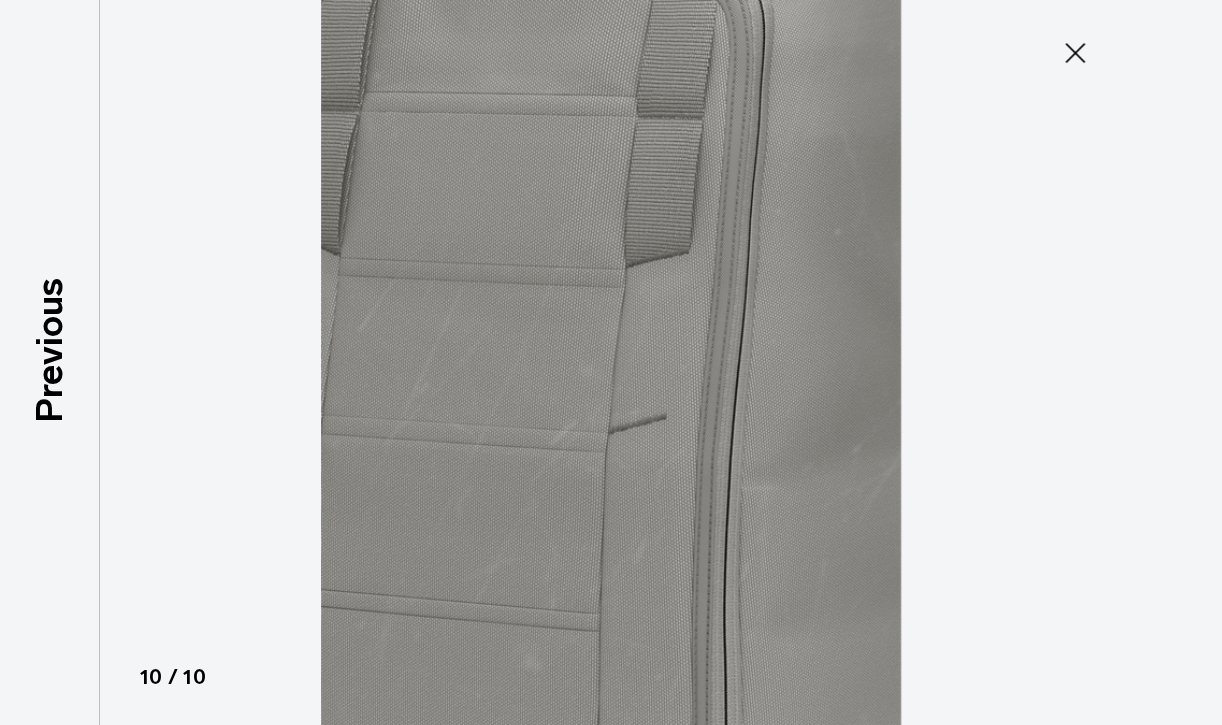 click at bounding box center [611, 362] 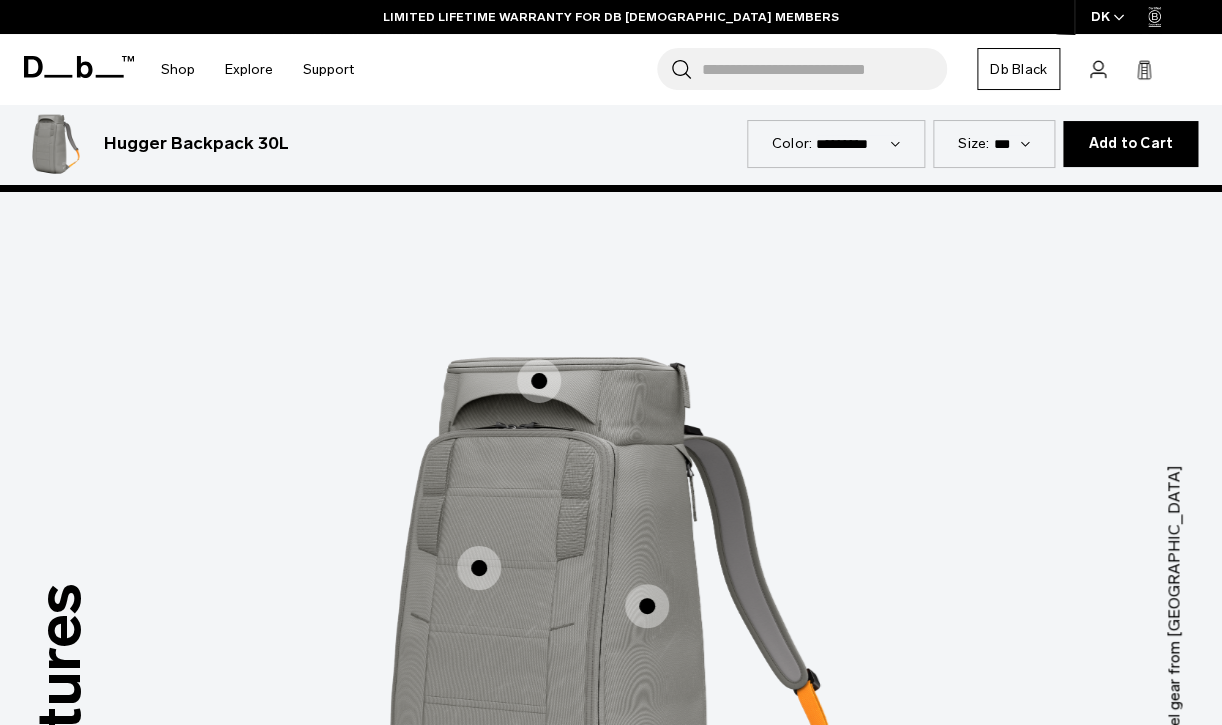 scroll, scrollTop: 2134, scrollLeft: 0, axis: vertical 